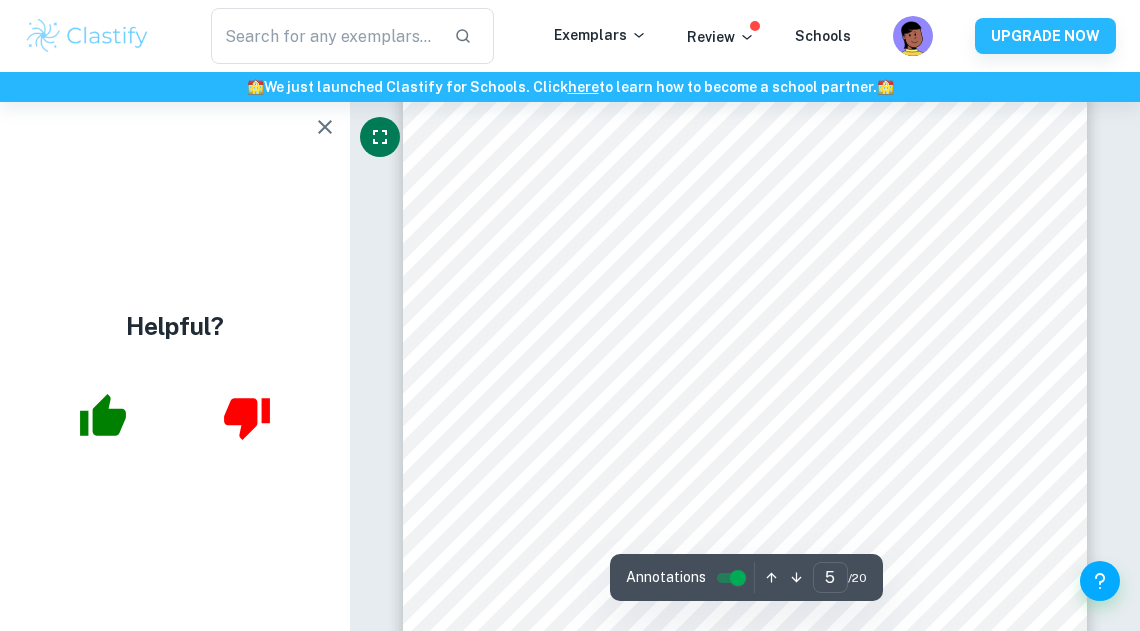 scroll, scrollTop: 4057, scrollLeft: 0, axis: vertical 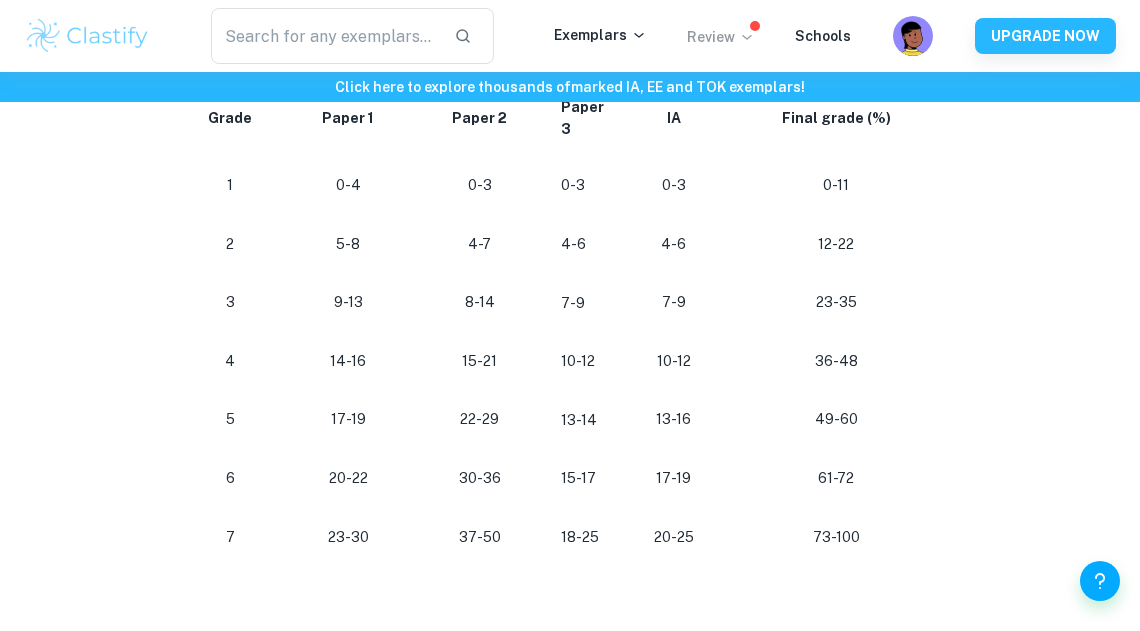 click on "Review" at bounding box center (721, 37) 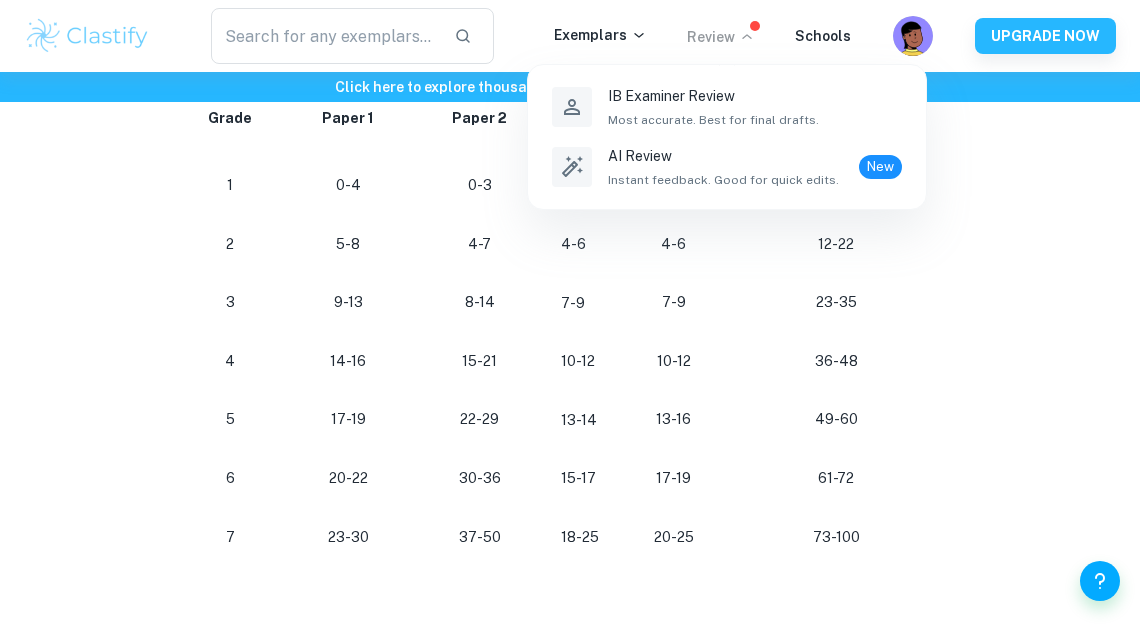 click at bounding box center (570, 315) 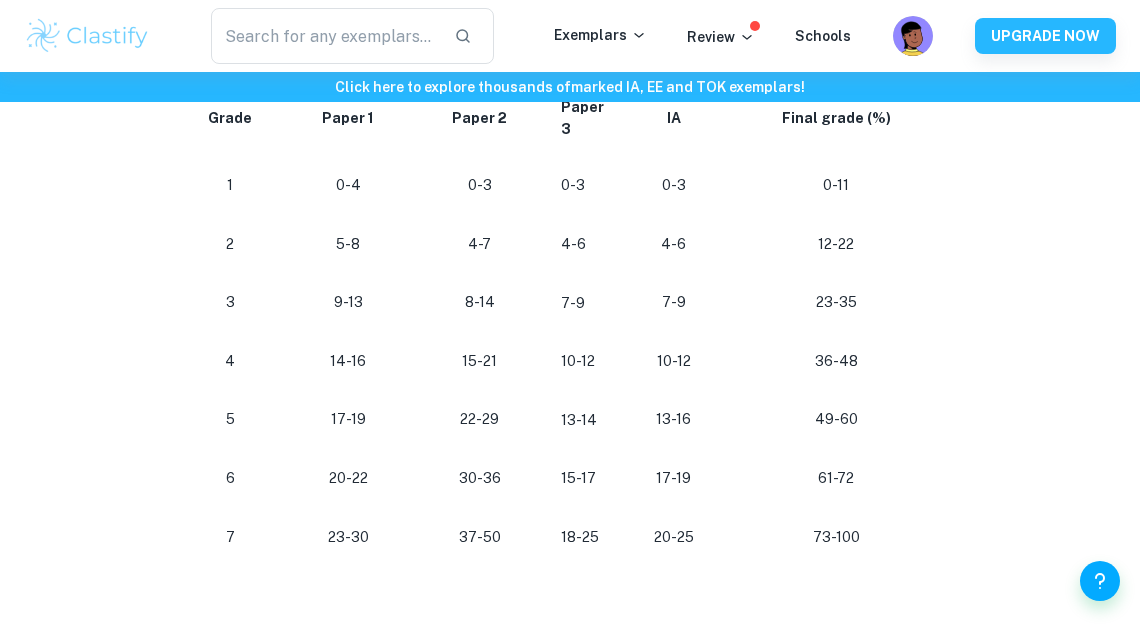 click on "​ Exemplars Review Schools UPGRADE NOW" at bounding box center [570, 36] 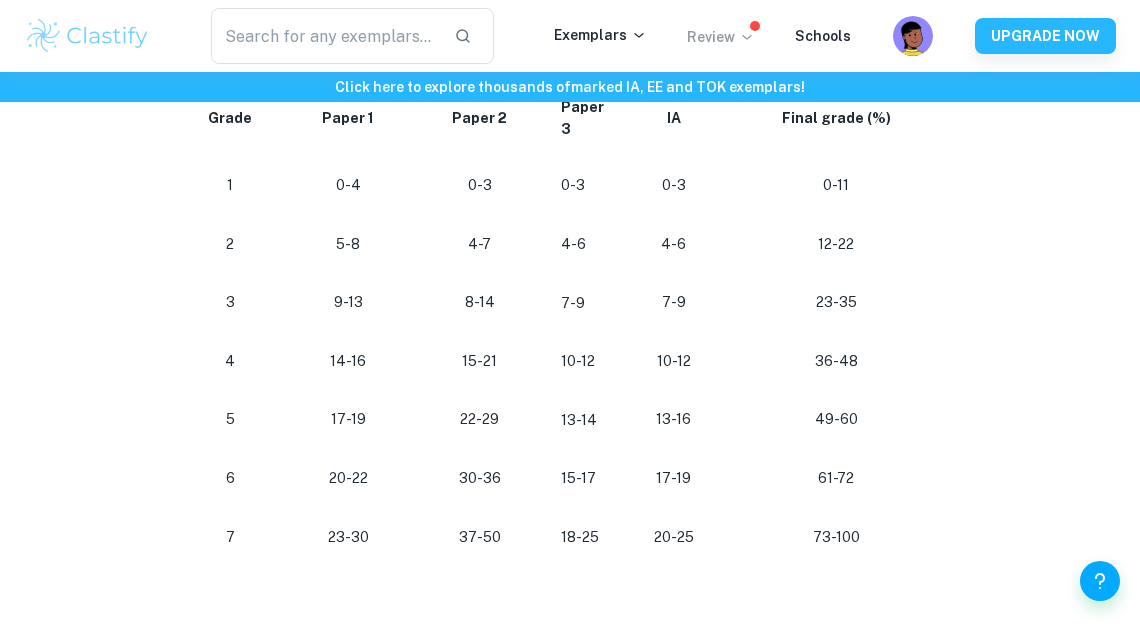 click on "Review" at bounding box center [721, 37] 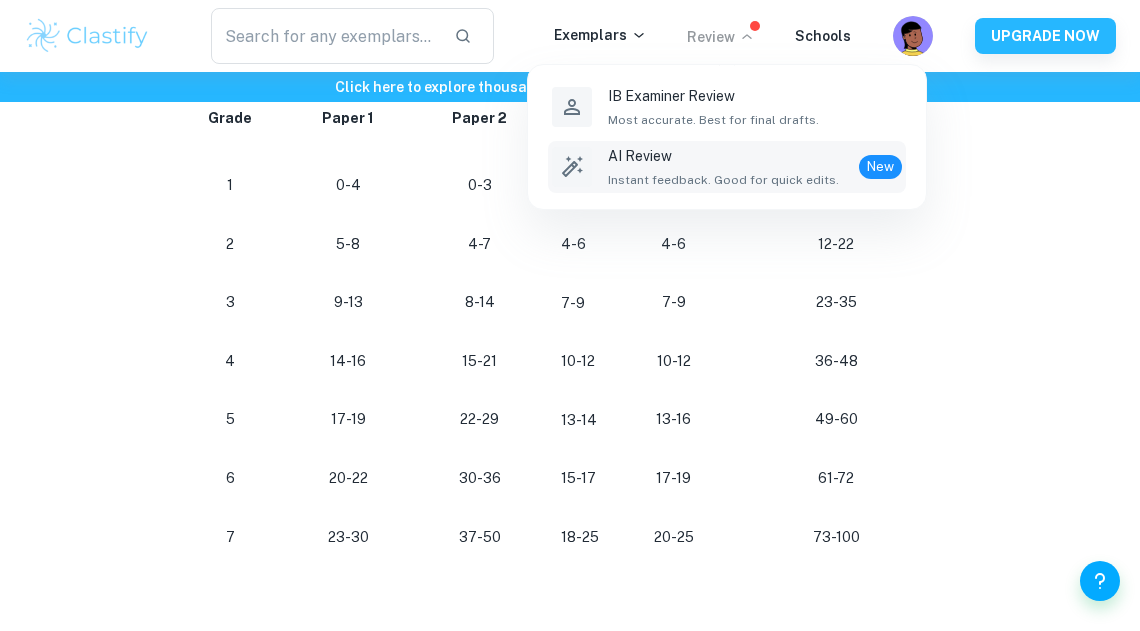 click on "AI Review" at bounding box center (723, 156) 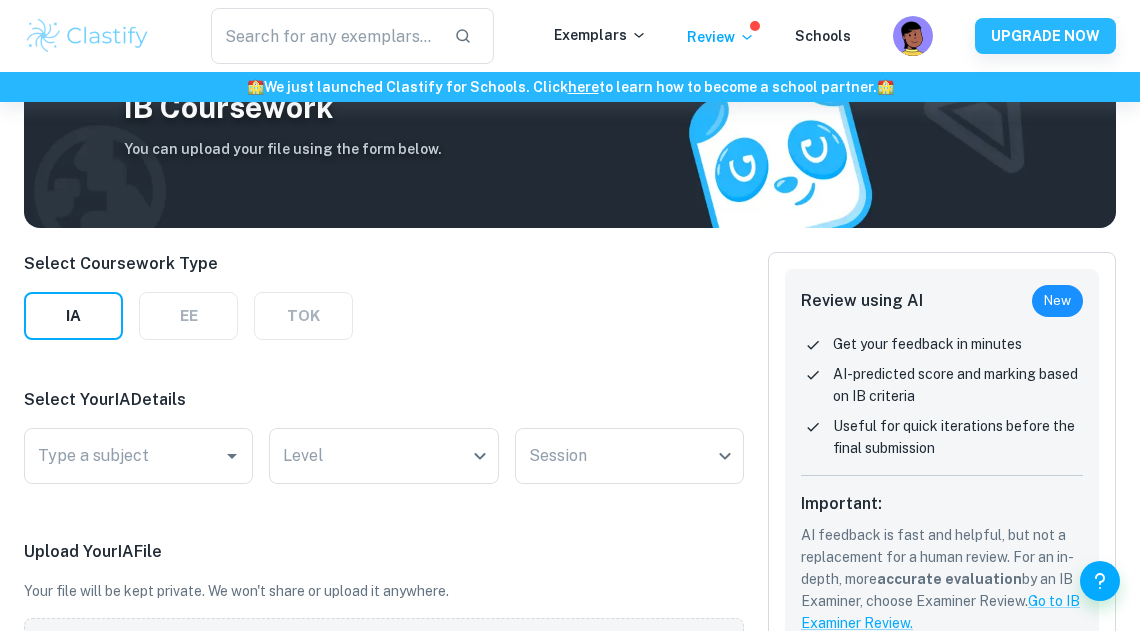 scroll, scrollTop: 199, scrollLeft: 0, axis: vertical 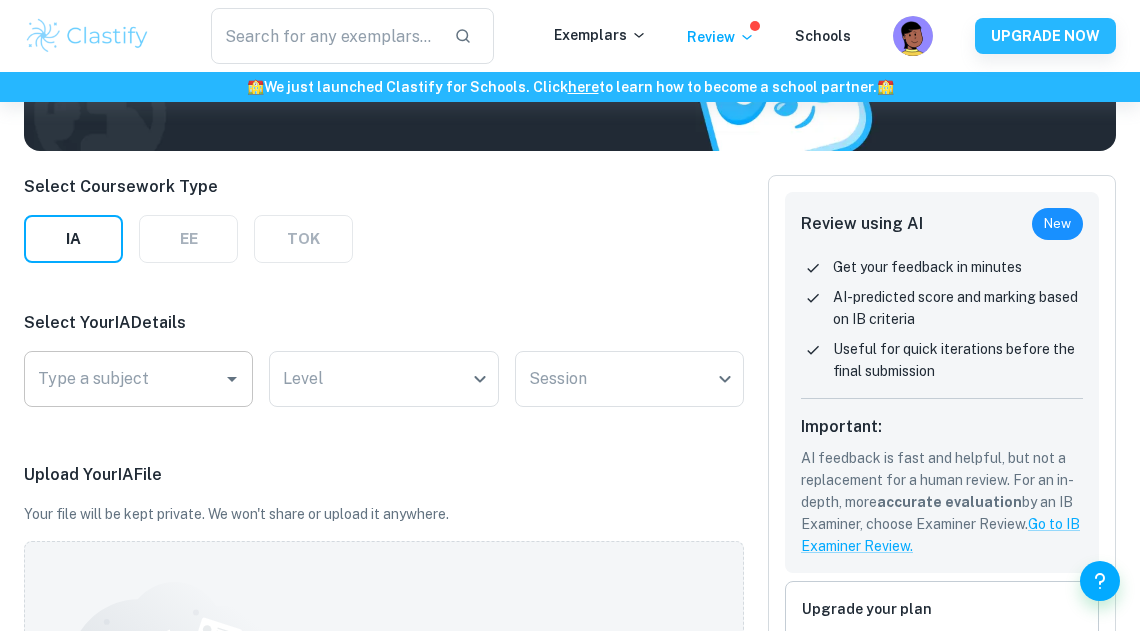 click on "Type a subject" at bounding box center [123, 379] 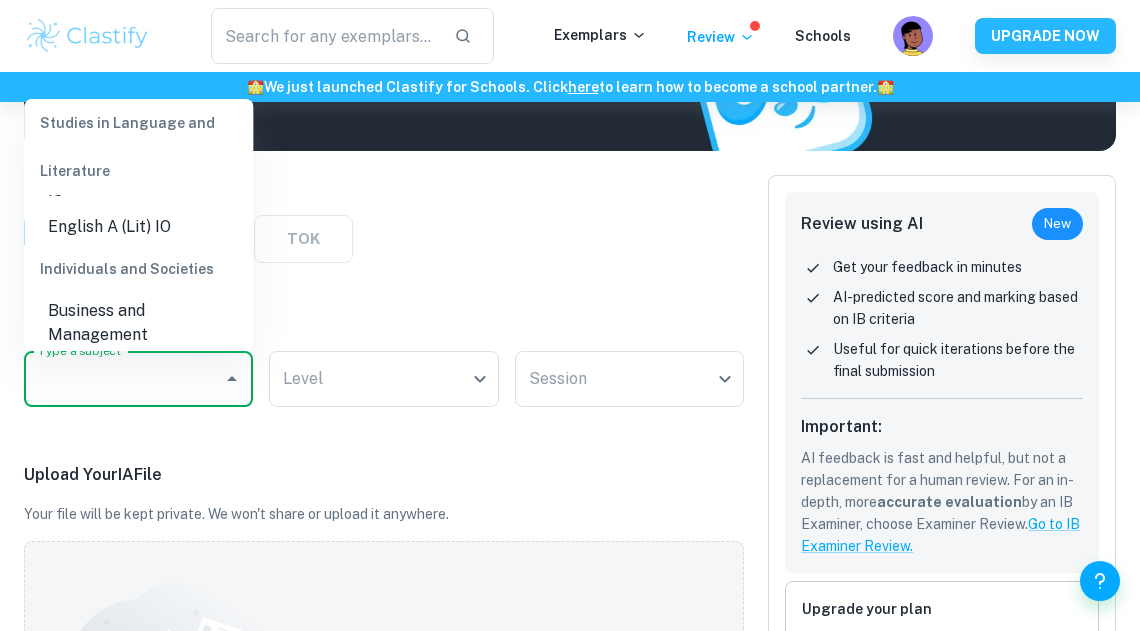 scroll, scrollTop: 214, scrollLeft: 0, axis: vertical 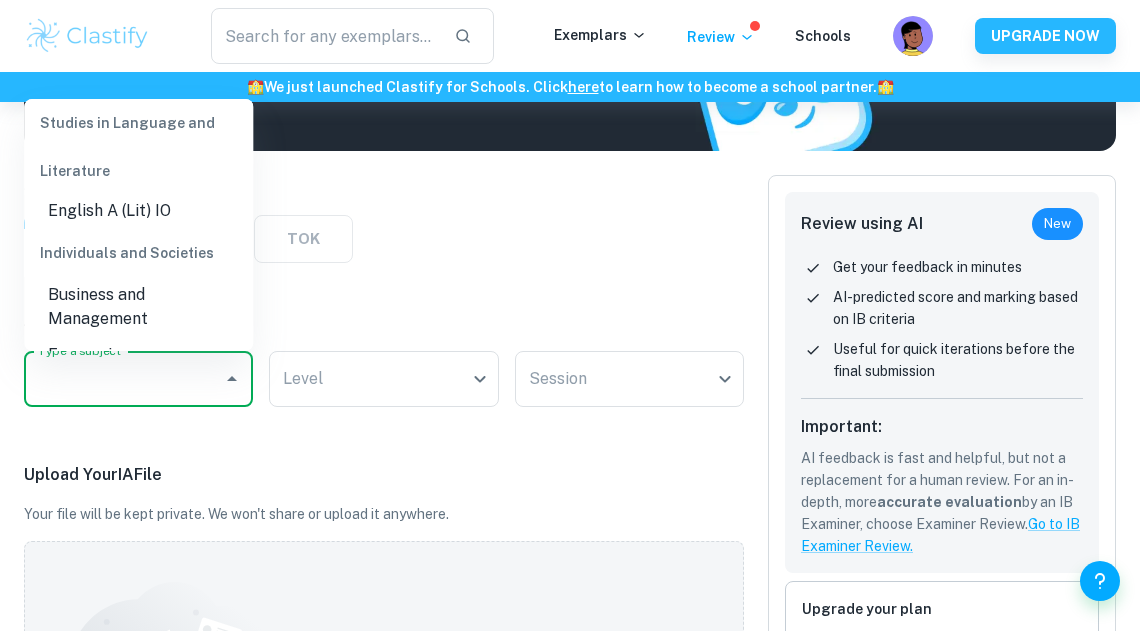 click on "Business and Management" at bounding box center [138, 307] 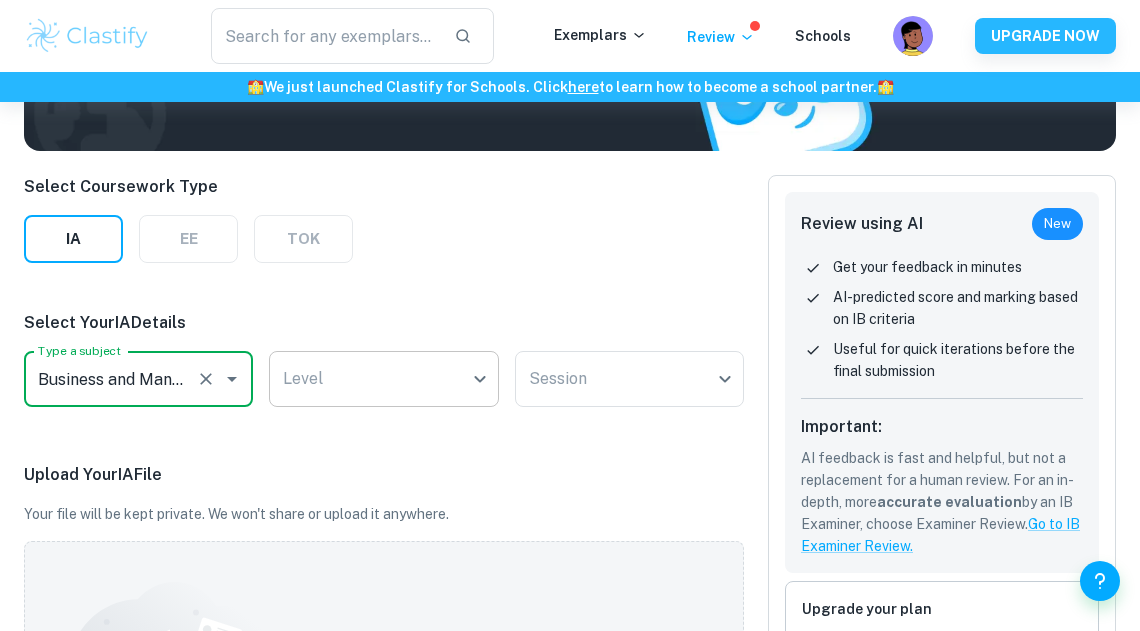click on "We value your privacy We use cookies to enhance your browsing experience, serve personalised ads or content, and analyse our traffic. By clicking "Accept All", you consent to our use of cookies.   Cookie Policy Customise   Reject All   Accept All   Customise Consent Preferences   We use cookies to help you navigate efficiently and perform certain functions. You will find detailed information about all cookies under each consent category below. The cookies that are categorised as "Necessary" are stored on your browser as they are essential for enabling the basic functionalities of the site. ...  Show more For more information on how Google's third-party cookies operate and handle your data, see:   Google Privacy Policy Necessary Always Active Necessary cookies are required to enable the basic features of this site, such as providing secure log-in or adjusting your consent preferences. These cookies do not store any personally identifiable data. Functional Analytics Performance Advertisement Uncategorised" at bounding box center [570, 218] 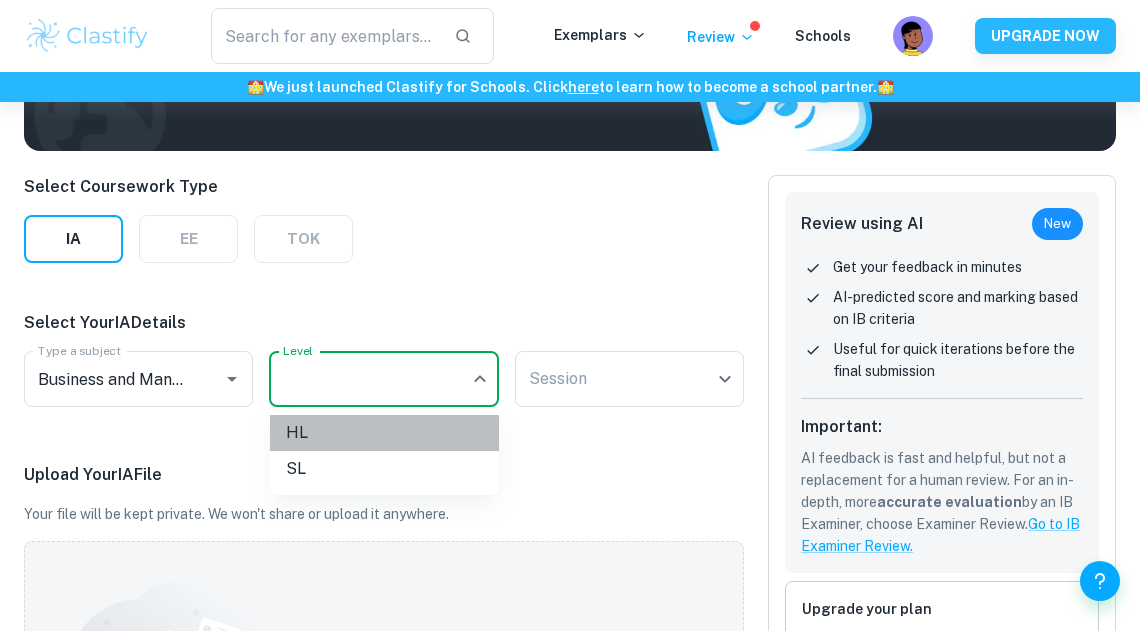 click on "HL" at bounding box center [384, 433] 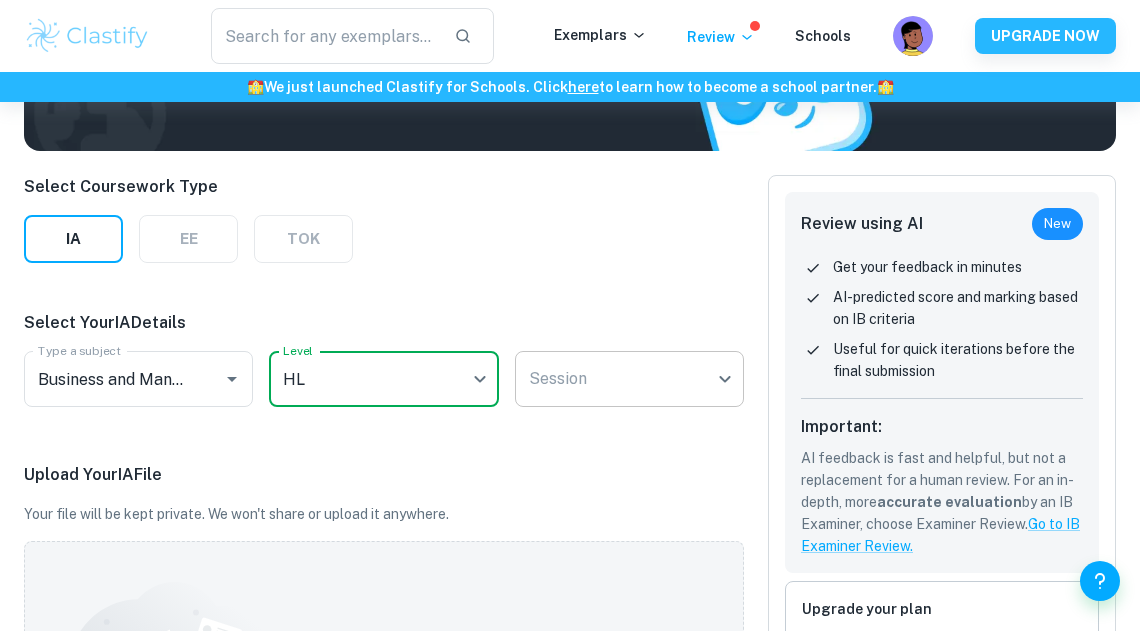 click on "We value your privacy We use cookies to enhance your browsing experience, serve personalised ads or content, and analyse our traffic. By clicking "Accept All", you consent to our use of cookies.   Cookie Policy Customise   Reject All   Accept All   Customise Consent Preferences   We use cookies to help you navigate efficiently and perform certain functions. You will find detailed information about all cookies under each consent category below. The cookies that are categorised as "Necessary" are stored on your browser as they are essential for enabling the basic functionalities of the site. ...  Show more For more information on how Google's third-party cookies operate and handle your data, see:   Google Privacy Policy Necessary Always Active Necessary cookies are required to enable the basic features of this site, such as providing secure log-in or adjusting your consent preferences. These cookies do not store any personally identifiable data. Functional Analytics Performance Advertisement Uncategorised" at bounding box center [570, 218] 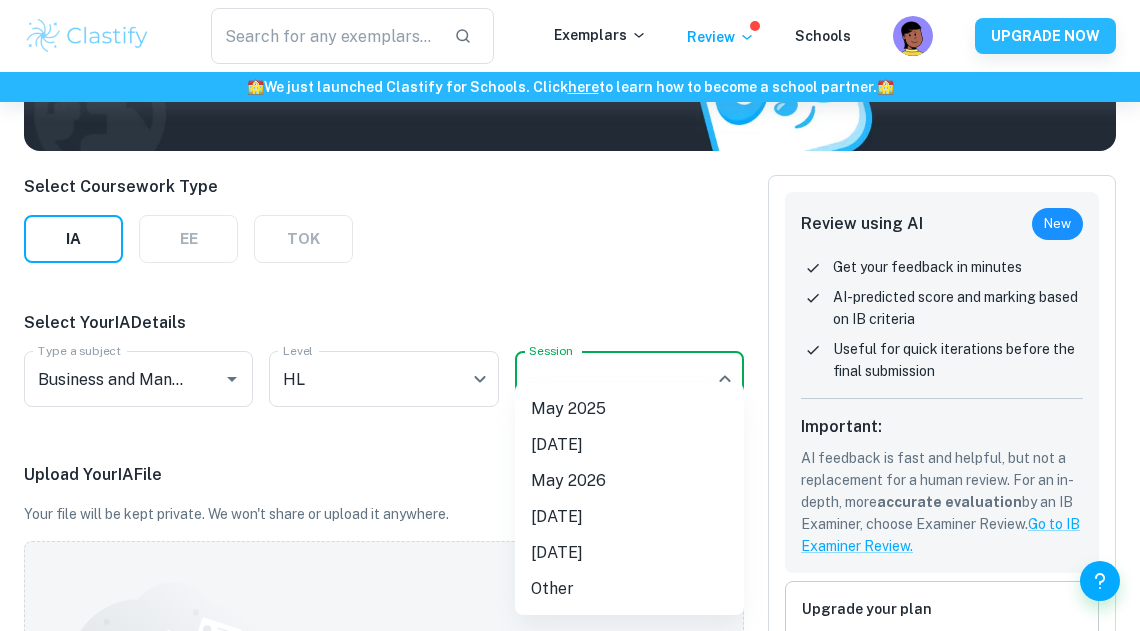 click on "May 2026" at bounding box center (629, 481) 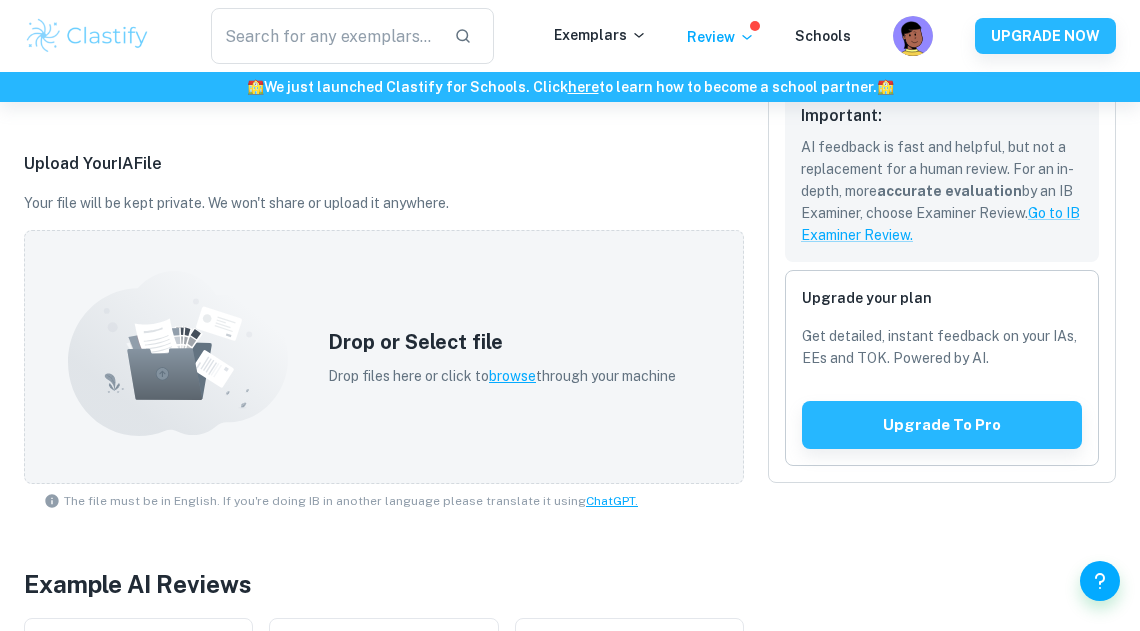 scroll, scrollTop: 626, scrollLeft: 0, axis: vertical 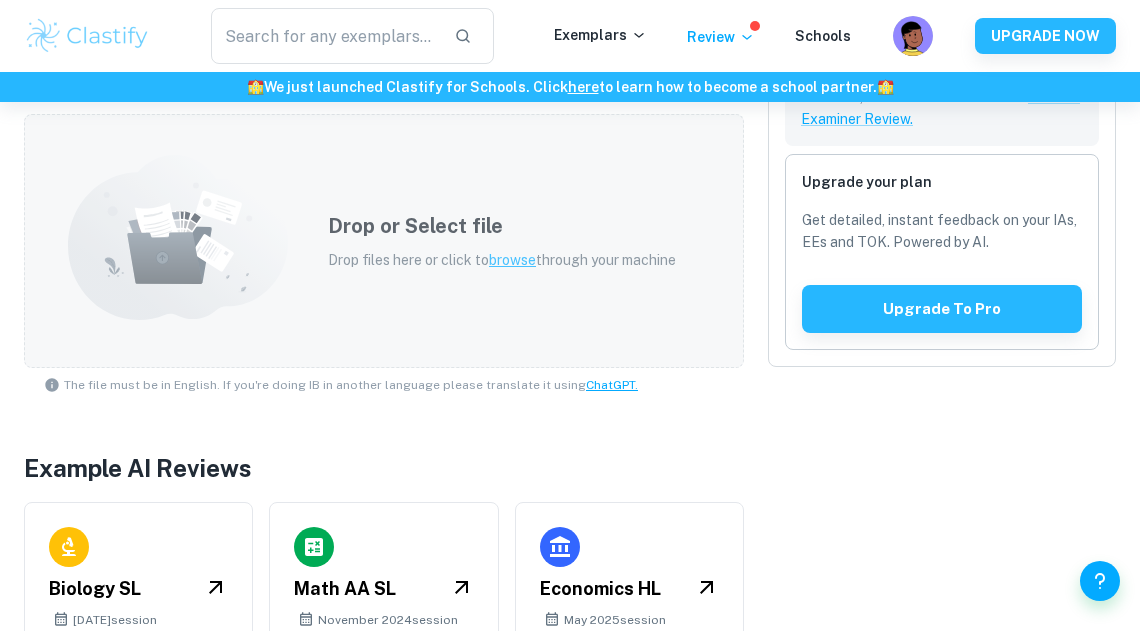 click on "browse" at bounding box center (512, 260) 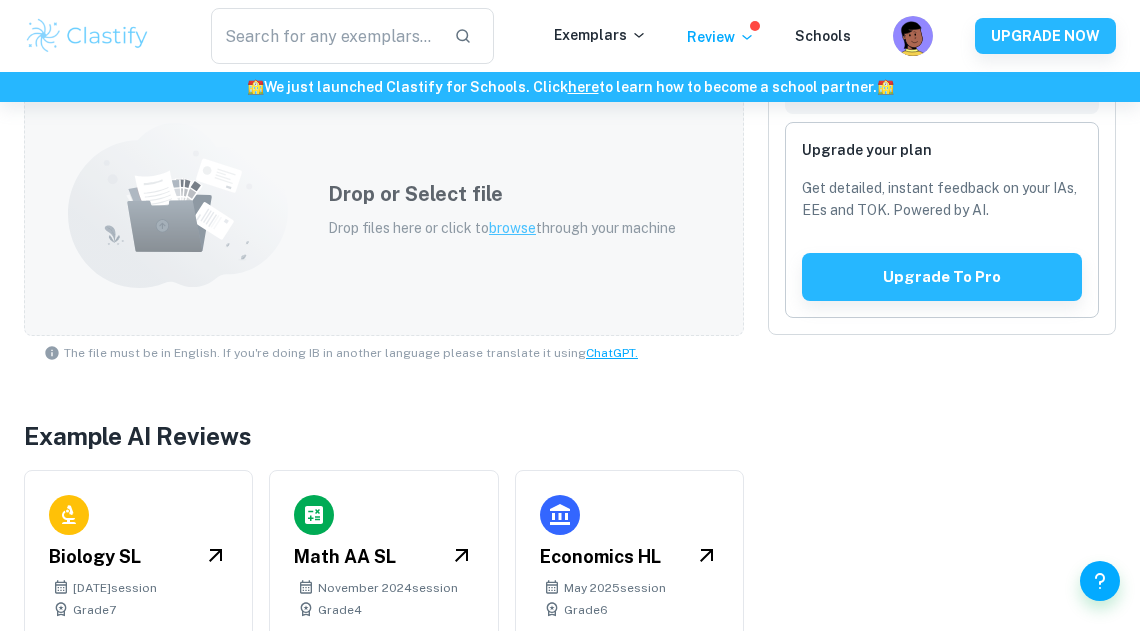 scroll, scrollTop: 740, scrollLeft: 0, axis: vertical 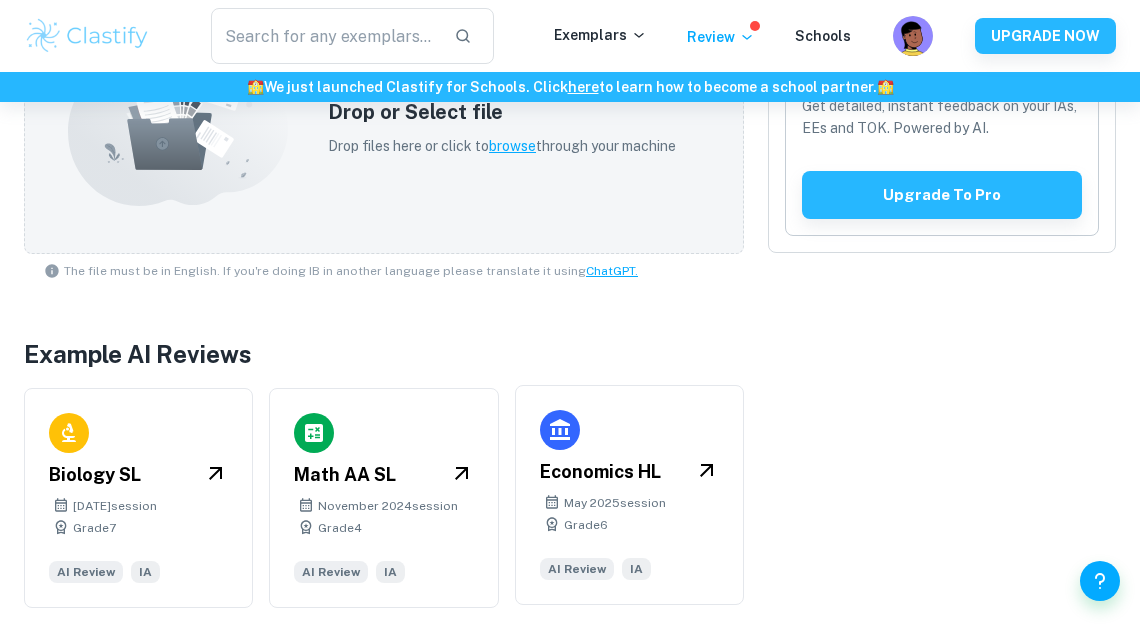 click on "Economics HL May 2025  session Grade  6 AI Review IA" at bounding box center (629, 495) 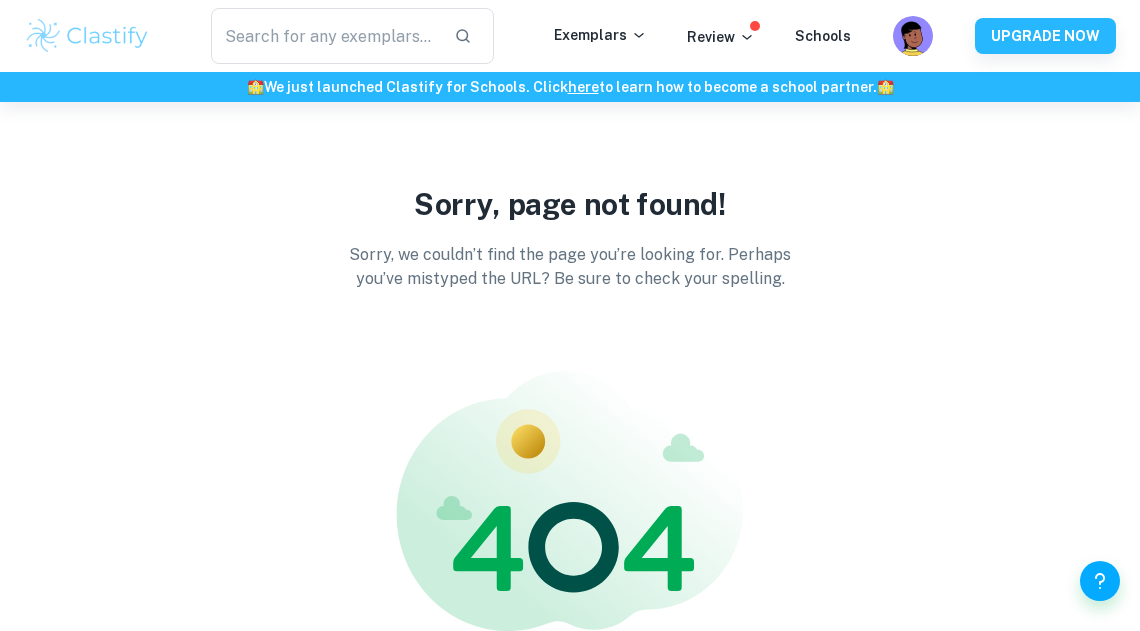 scroll, scrollTop: 207, scrollLeft: 0, axis: vertical 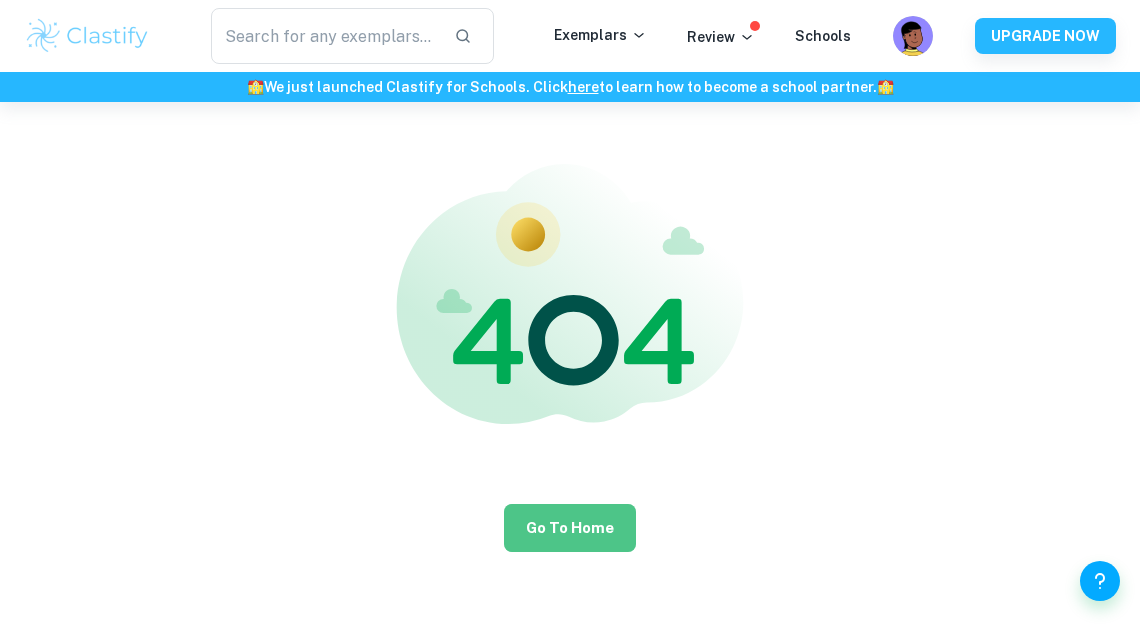 click on "Go to Home" at bounding box center (570, 528) 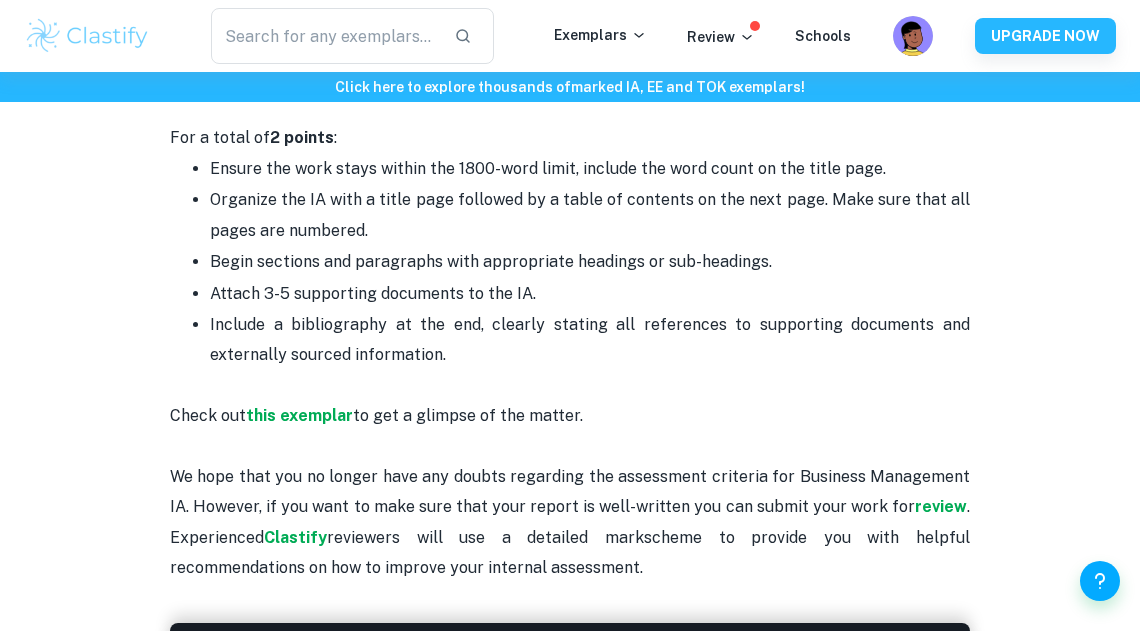scroll, scrollTop: 4629, scrollLeft: 0, axis: vertical 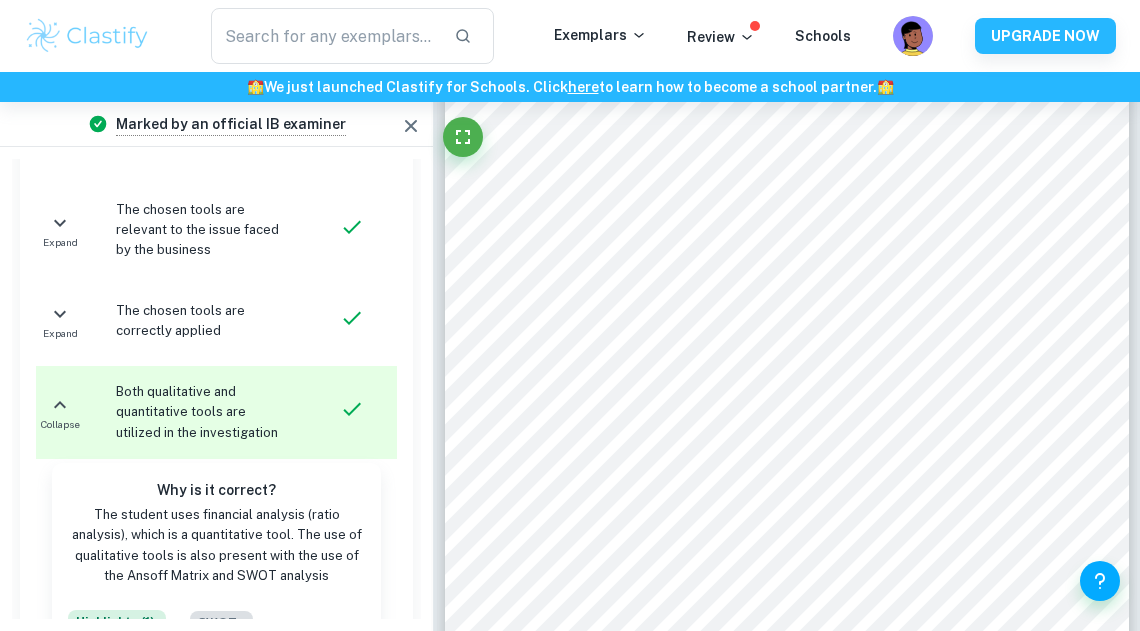 click on "SWOT  ..." at bounding box center (221, 622) 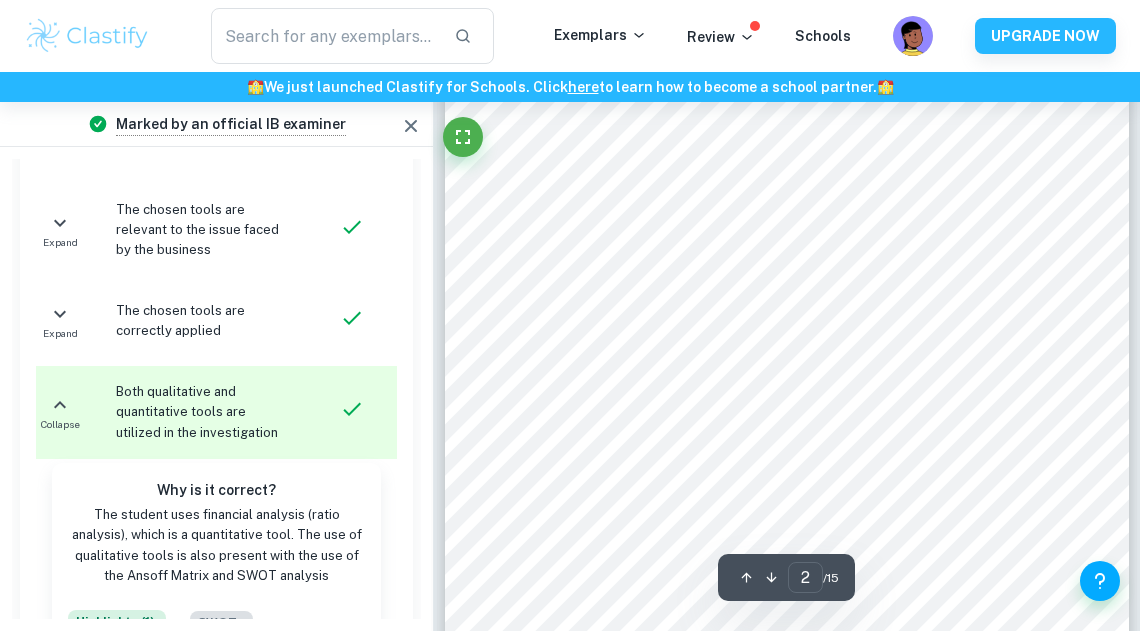 scroll, scrollTop: 1333, scrollLeft: 0, axis: vertical 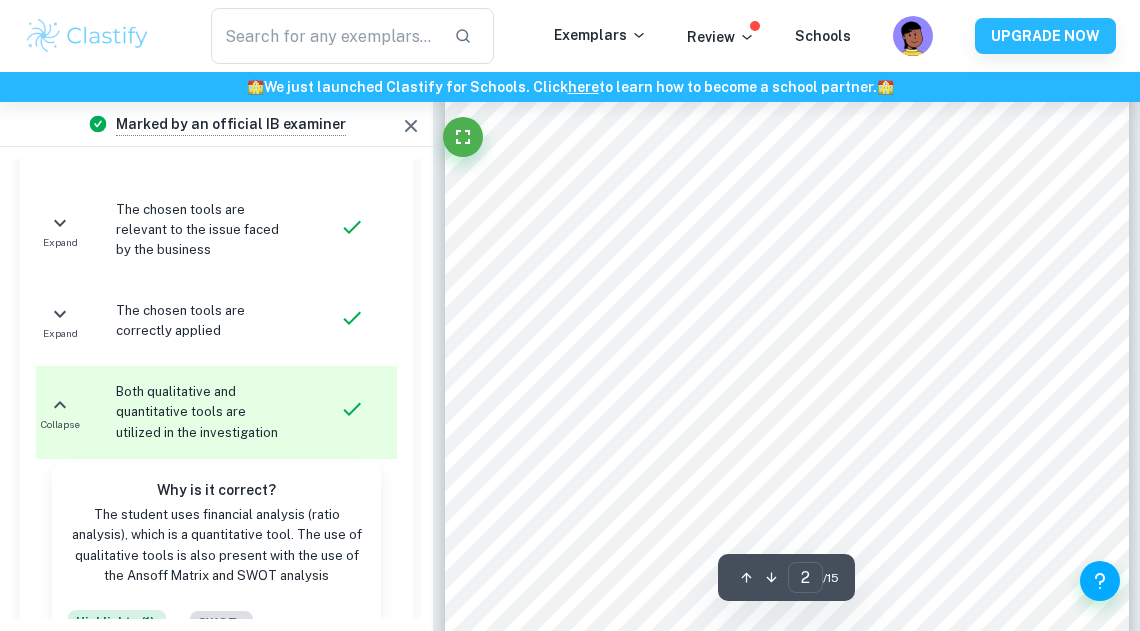 click on "SWOT  ..." at bounding box center [221, 622] 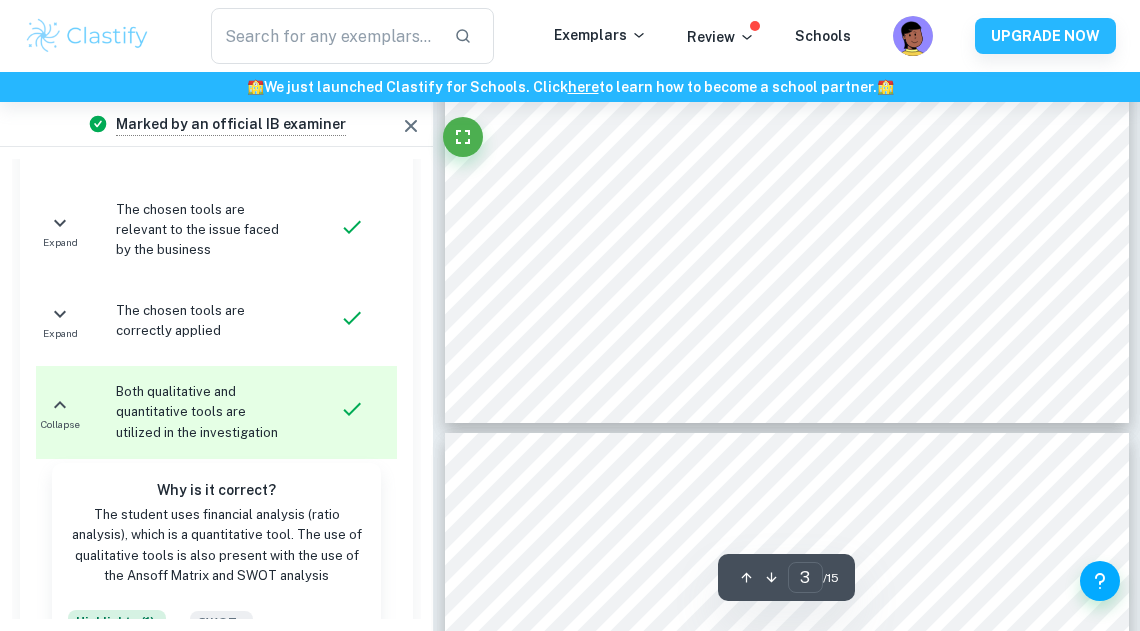 scroll, scrollTop: 2761, scrollLeft: 0, axis: vertical 